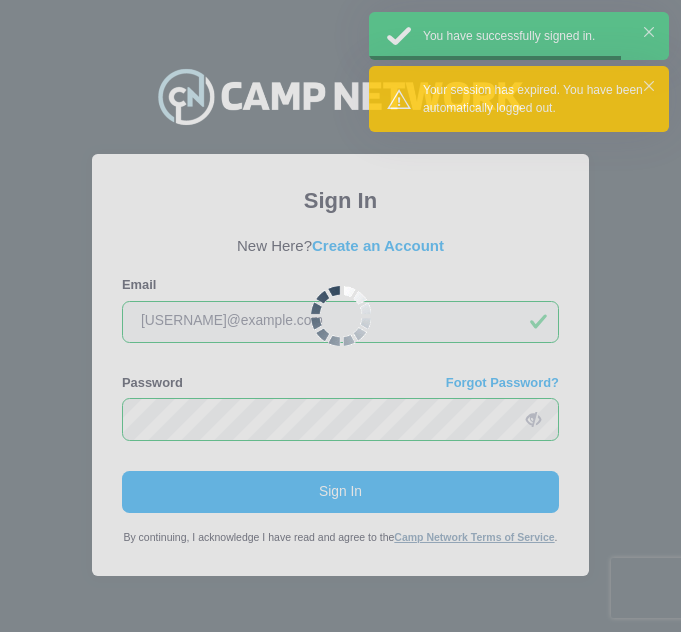 scroll, scrollTop: 0, scrollLeft: 0, axis: both 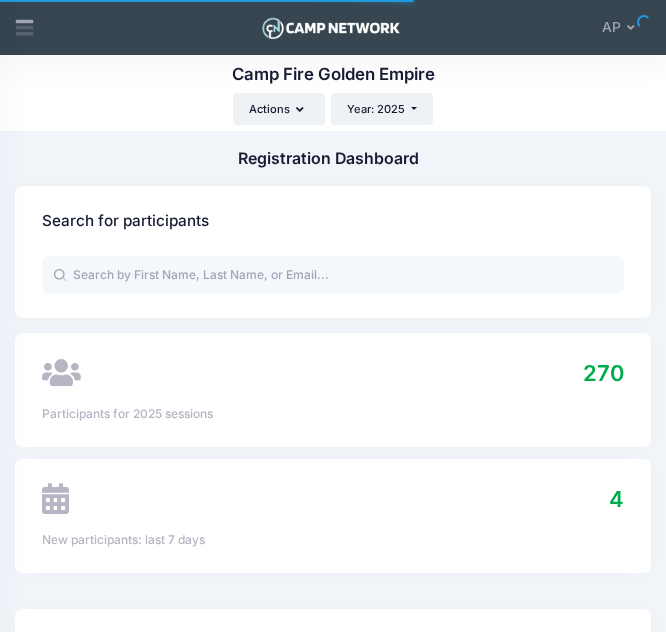 select 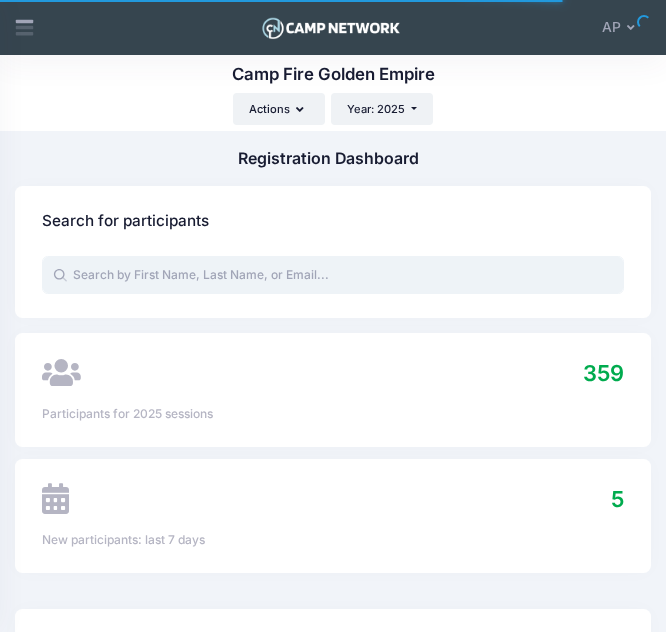click at bounding box center (333, 275) 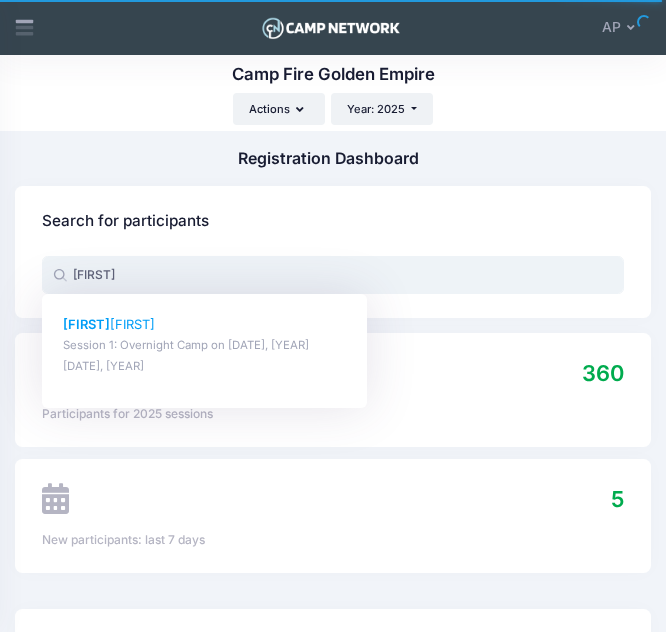 click on "Jace  Gollihar" at bounding box center (204, 324) 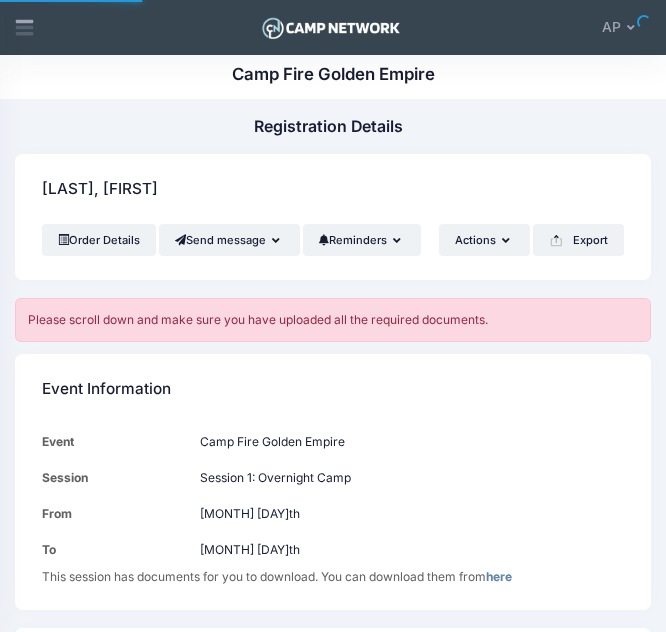 scroll, scrollTop: 0, scrollLeft: 0, axis: both 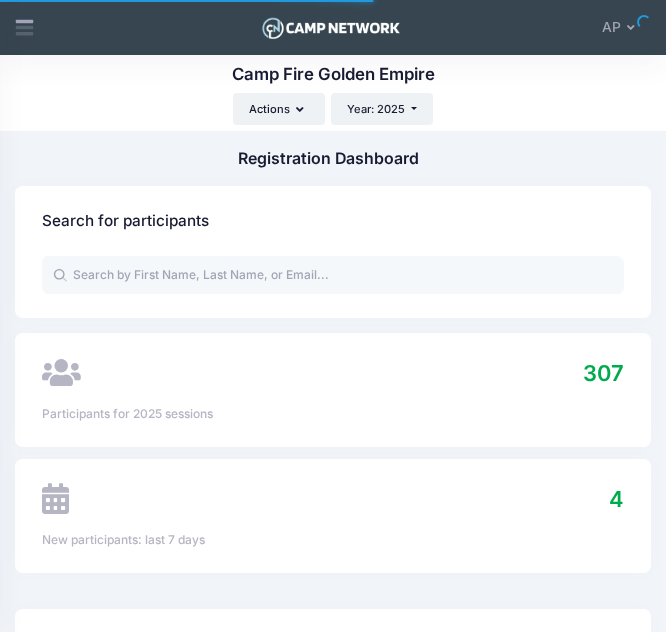 select 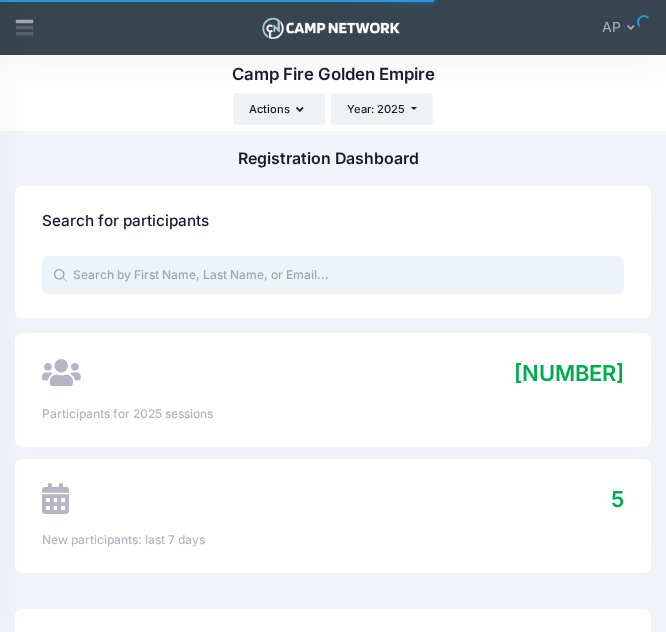 click at bounding box center (333, 275) 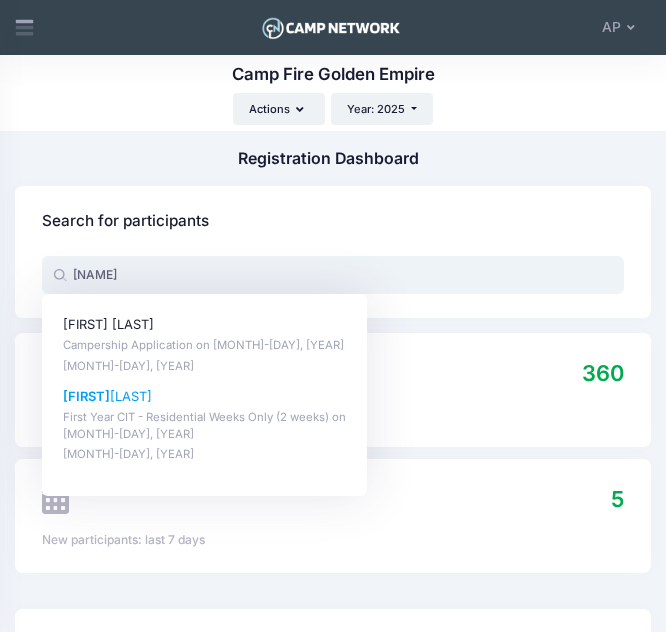 drag, startPoint x: 185, startPoint y: 398, endPoint x: 70, endPoint y: 396, distance: 115.01739 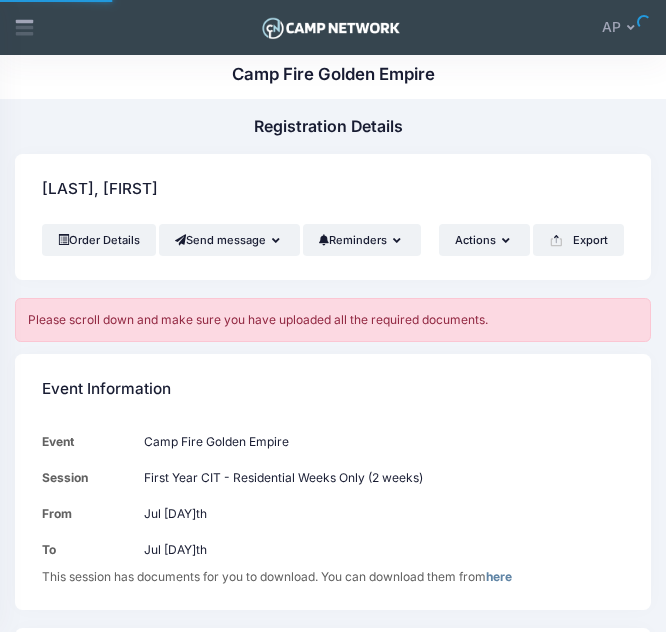 scroll, scrollTop: 0, scrollLeft: 0, axis: both 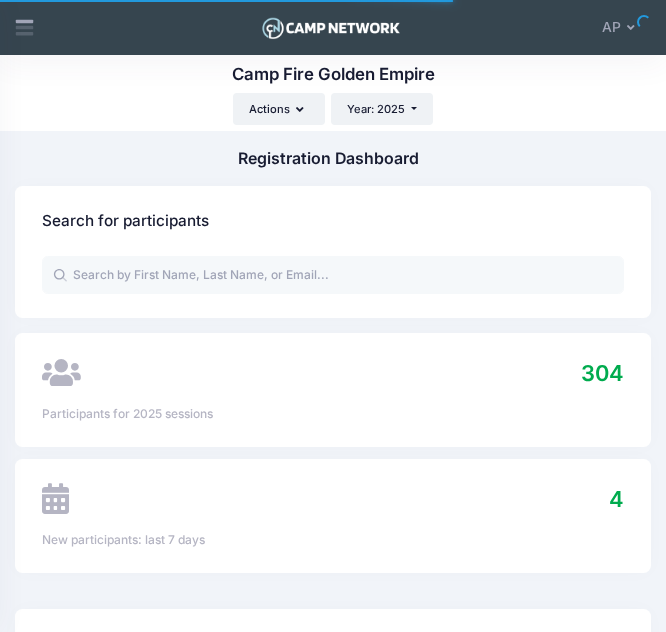 select 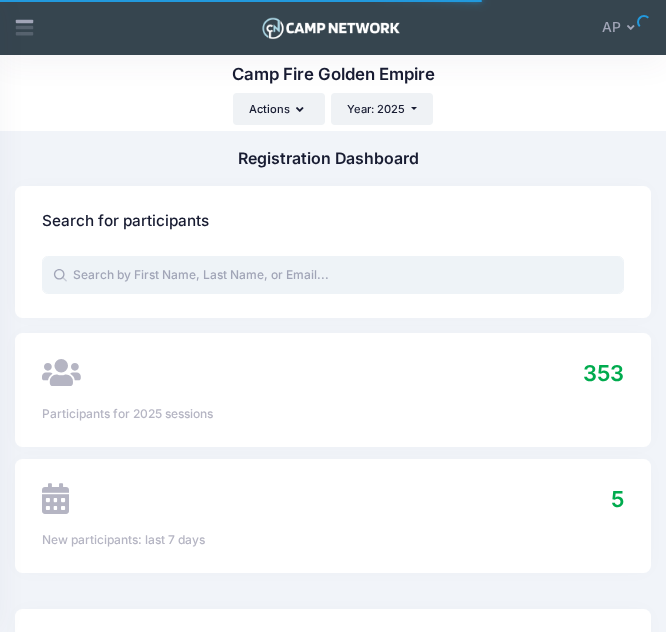 click at bounding box center [333, 275] 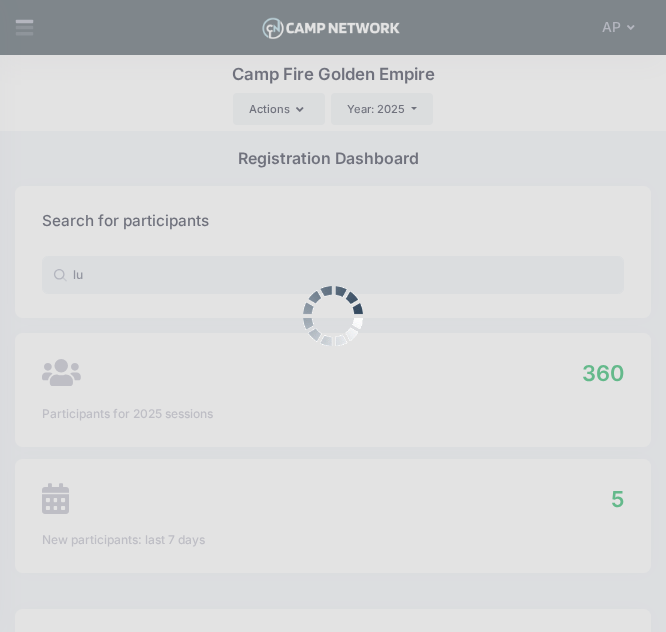 type on "l" 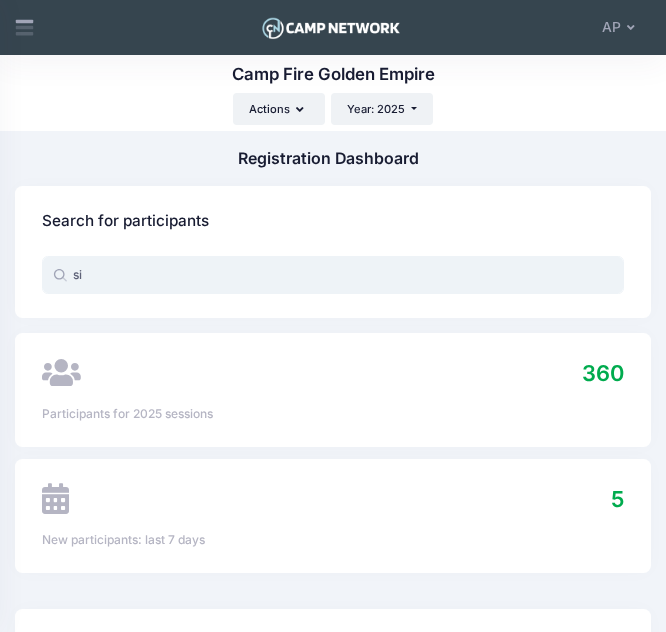 type on "s" 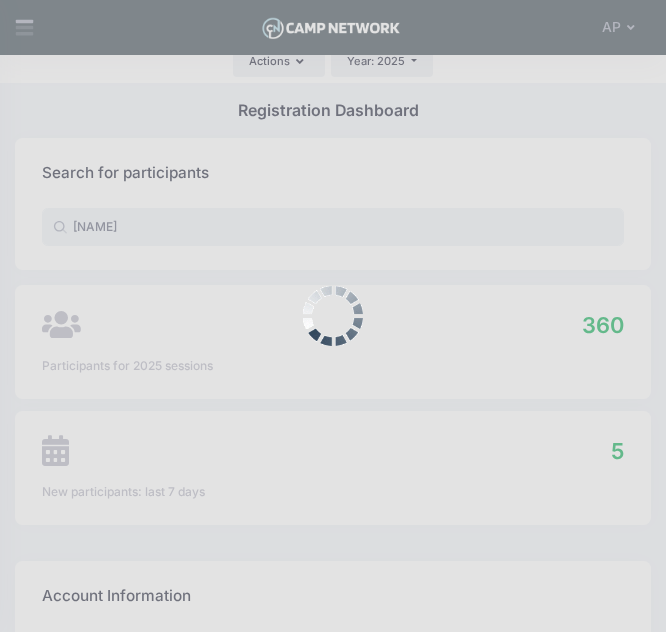 scroll, scrollTop: 0, scrollLeft: 0, axis: both 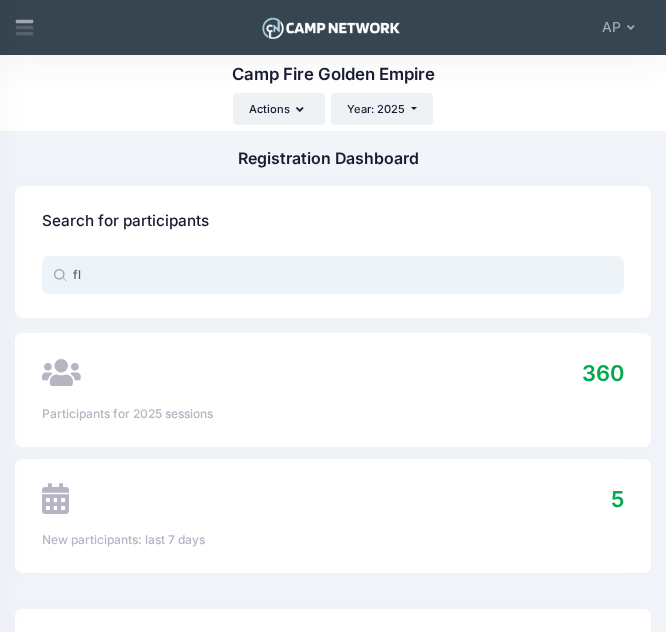 type on "f" 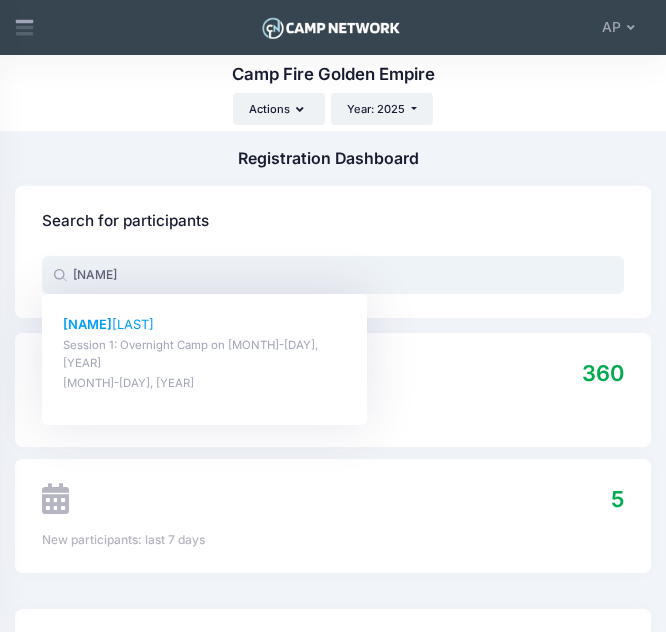drag, startPoint x: 175, startPoint y: 322, endPoint x: 96, endPoint y: 322, distance: 79 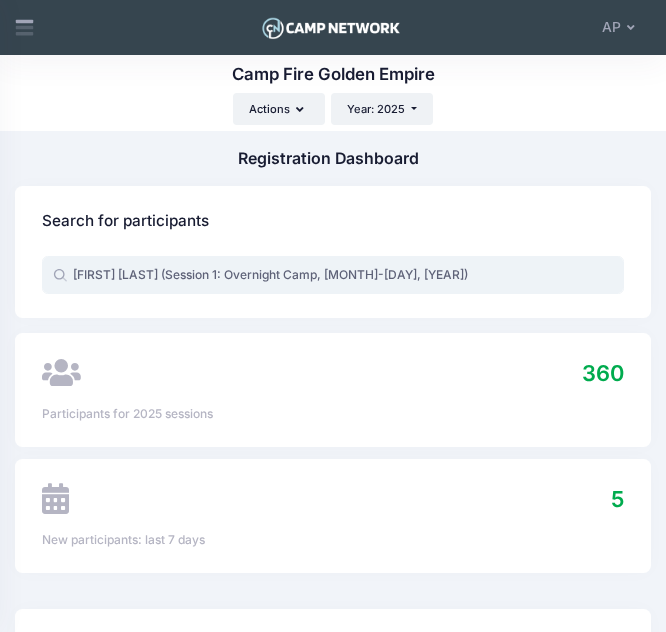 type on "Scott Andreassen (Session 1: Overnight Camp, Jul-12, 2025)" 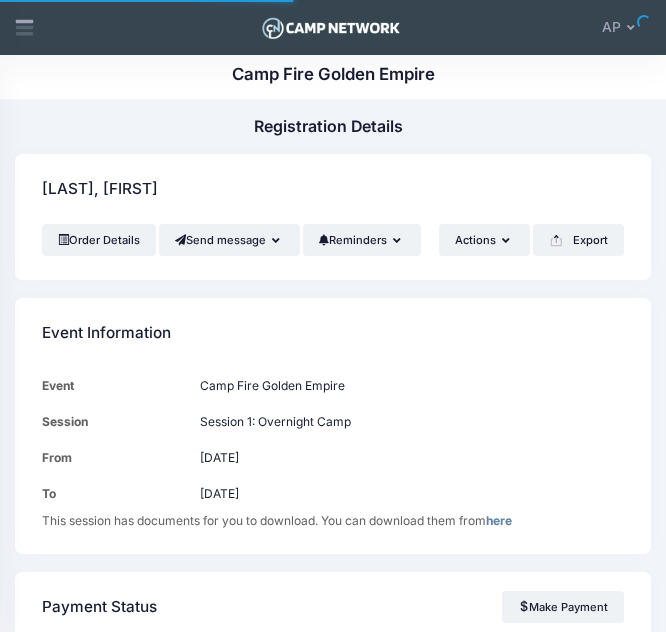 scroll, scrollTop: 0, scrollLeft: 0, axis: both 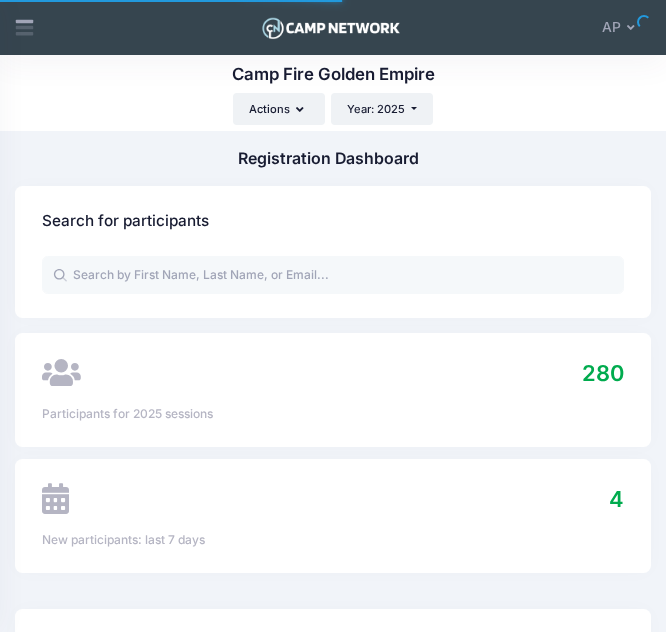 select 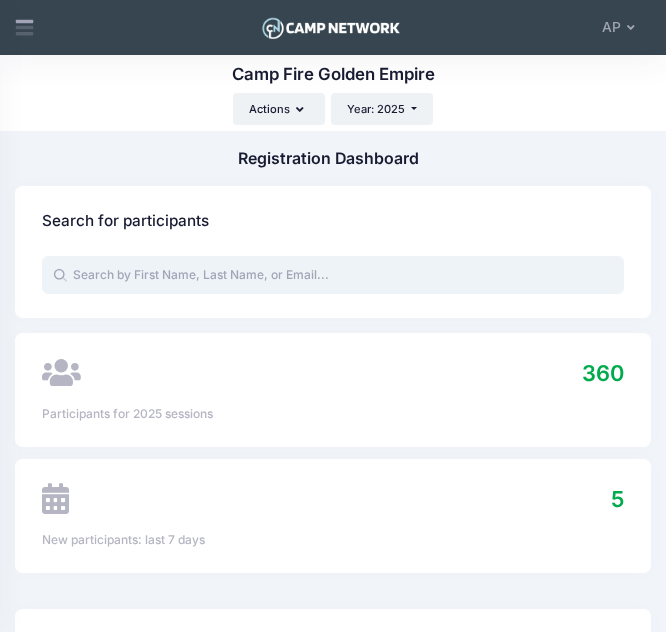 click at bounding box center (333, 275) 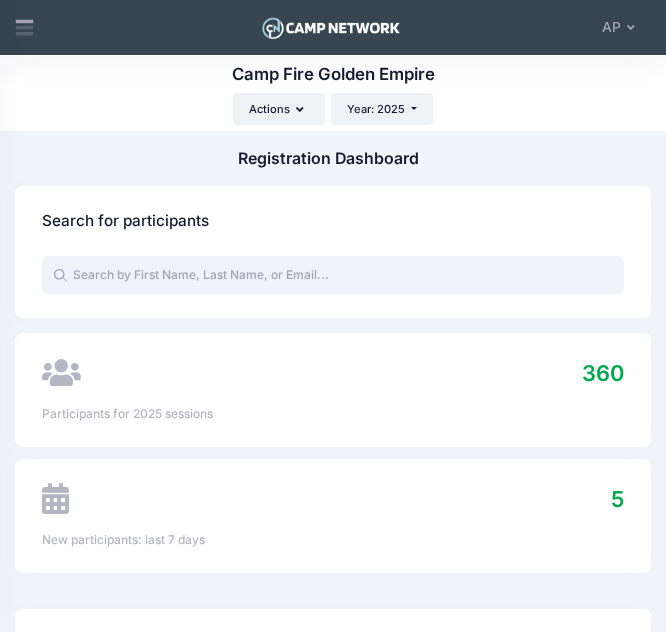click at bounding box center (333, 275) 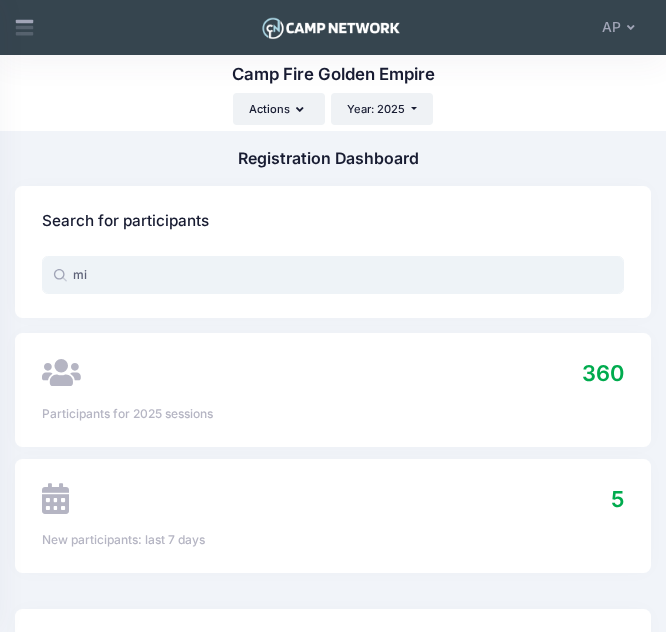 type on "m" 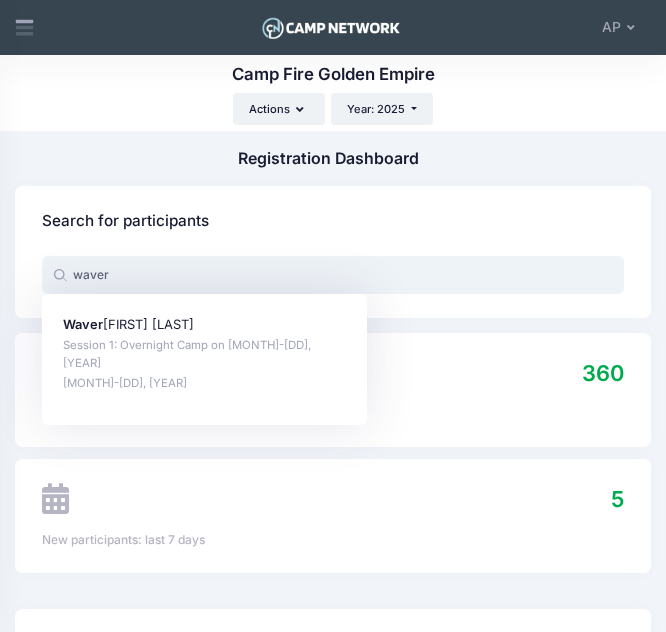 type on "waver" 